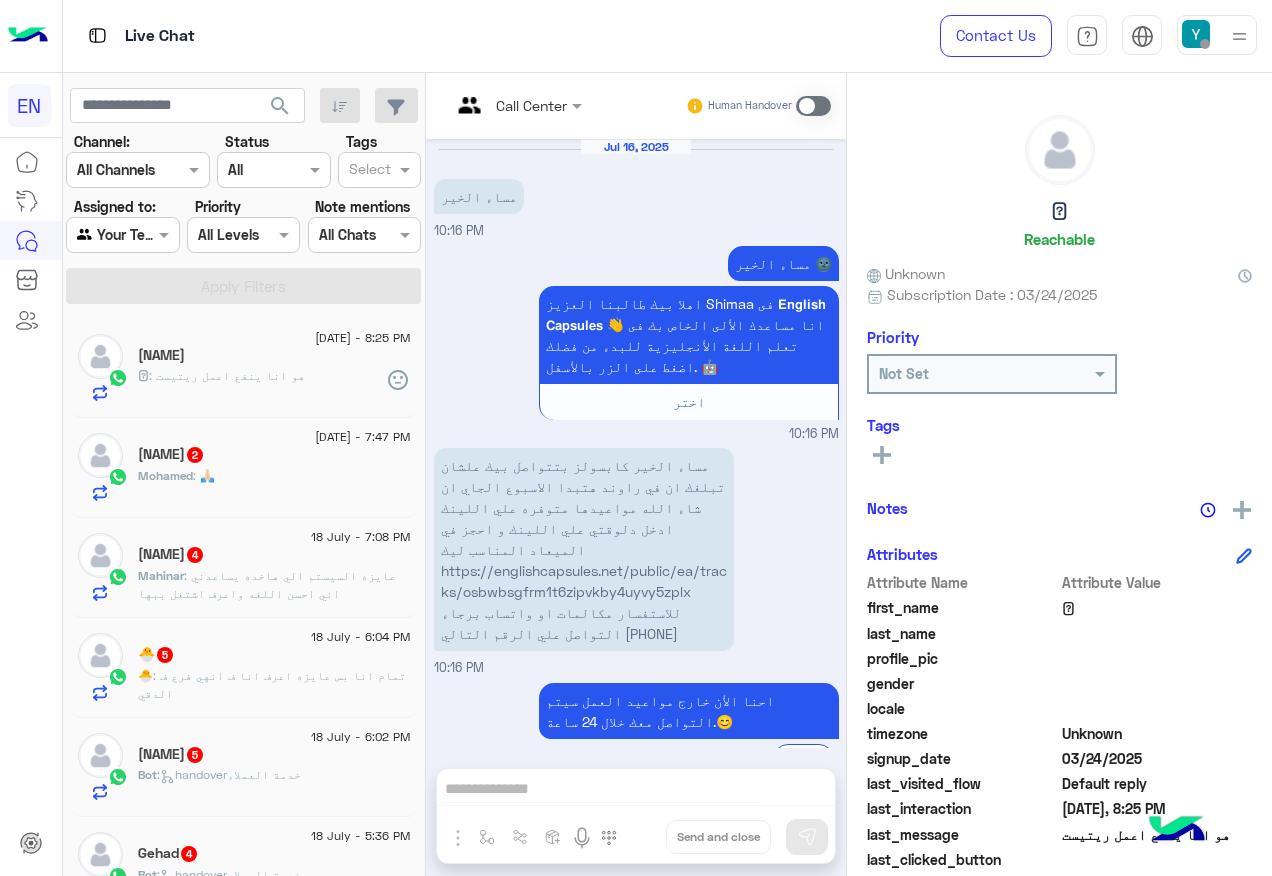 scroll, scrollTop: 0, scrollLeft: 0, axis: both 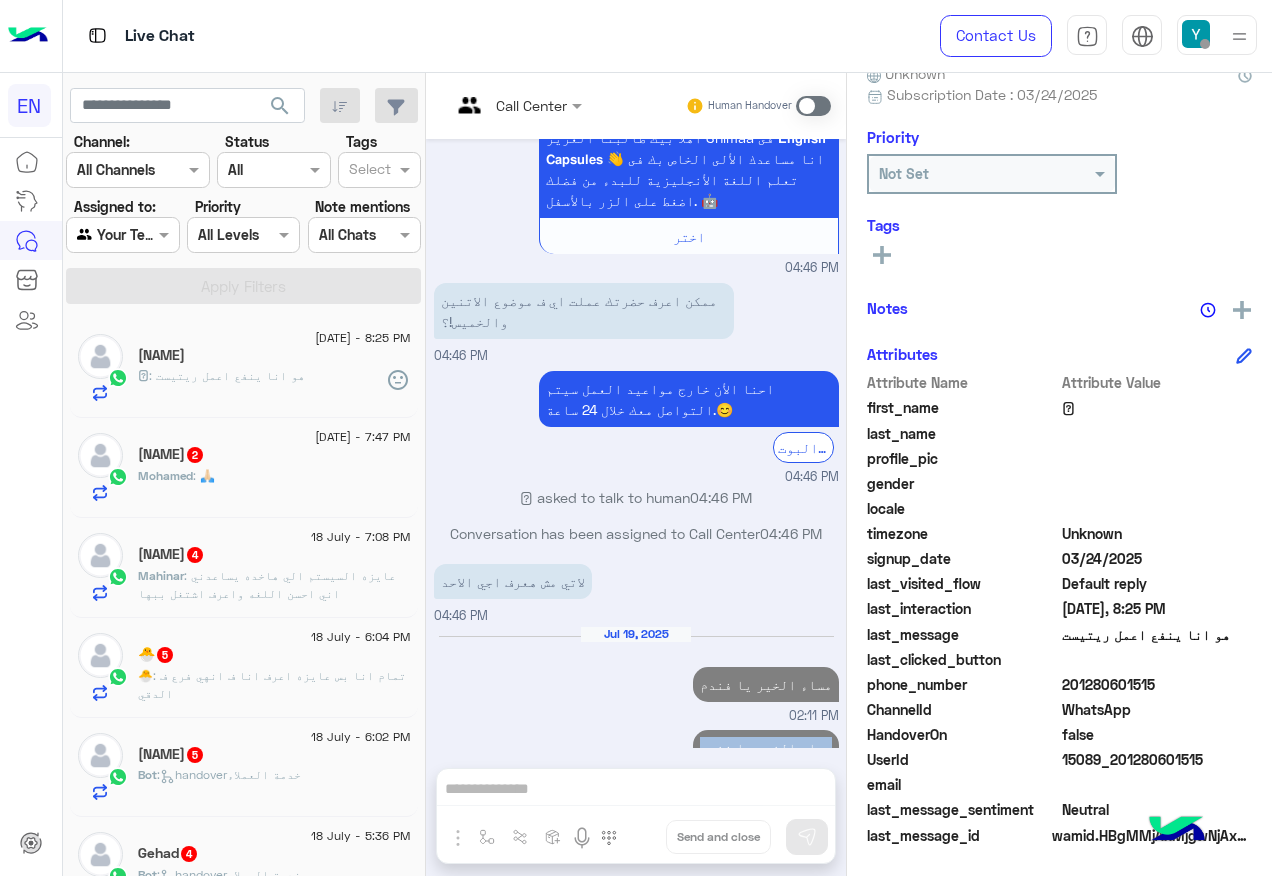 drag, startPoint x: 824, startPoint y: 709, endPoint x: 678, endPoint y: 706, distance: 146.03082 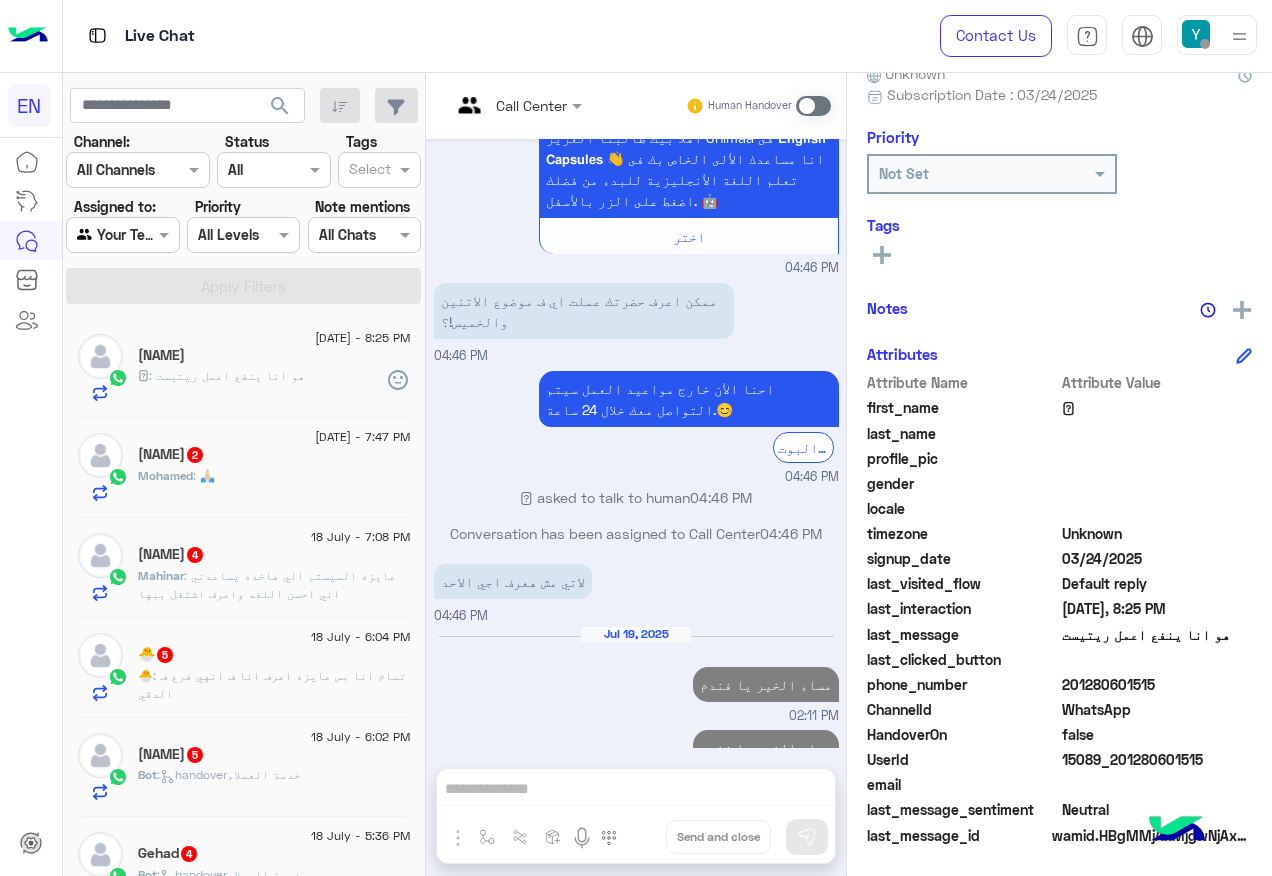 click on "Call Center Human Handover     Jul 16, 2025  مساء الخير   10:16 PM  مساء الخير 🌚 اهلا بيك طالبنا العزيز Shimaa فى 𝗘𝗻𝗴𝗹𝗶𝘀𝗵 𝗖𝗮𝗽𝘀𝘂𝗹𝗲𝘀 👋 انا مساعدك الألى الخاص بك فى تعلم اللغة الأنجليزية للبدء من فضلك اضغط على الزر بالأسفل. 🤖  اختر     10:16 PM  مساء الخير
كابسولز بتتواصل بيك علشان تبلغك ان في راوند هتبدا الاسبوع الجاي ان شاء الله مواعيدها متوفره علي اللينك  ادخل دلوقتي علي اللينك و احجز في الميعاد المناسب ليك
https://englishcapsules.net/public/ea/tracks/osbwbsgfrm1t6zipvkby4uyvy5zplx
للاستفسار مكالمات او واتساب برجاء التواصل علي الرقم التالي 01203599998      10:16 PM   الرجوع الى البوت     10:16 PM   Conversation has been assigned to Call Center" at bounding box center [636, 478] 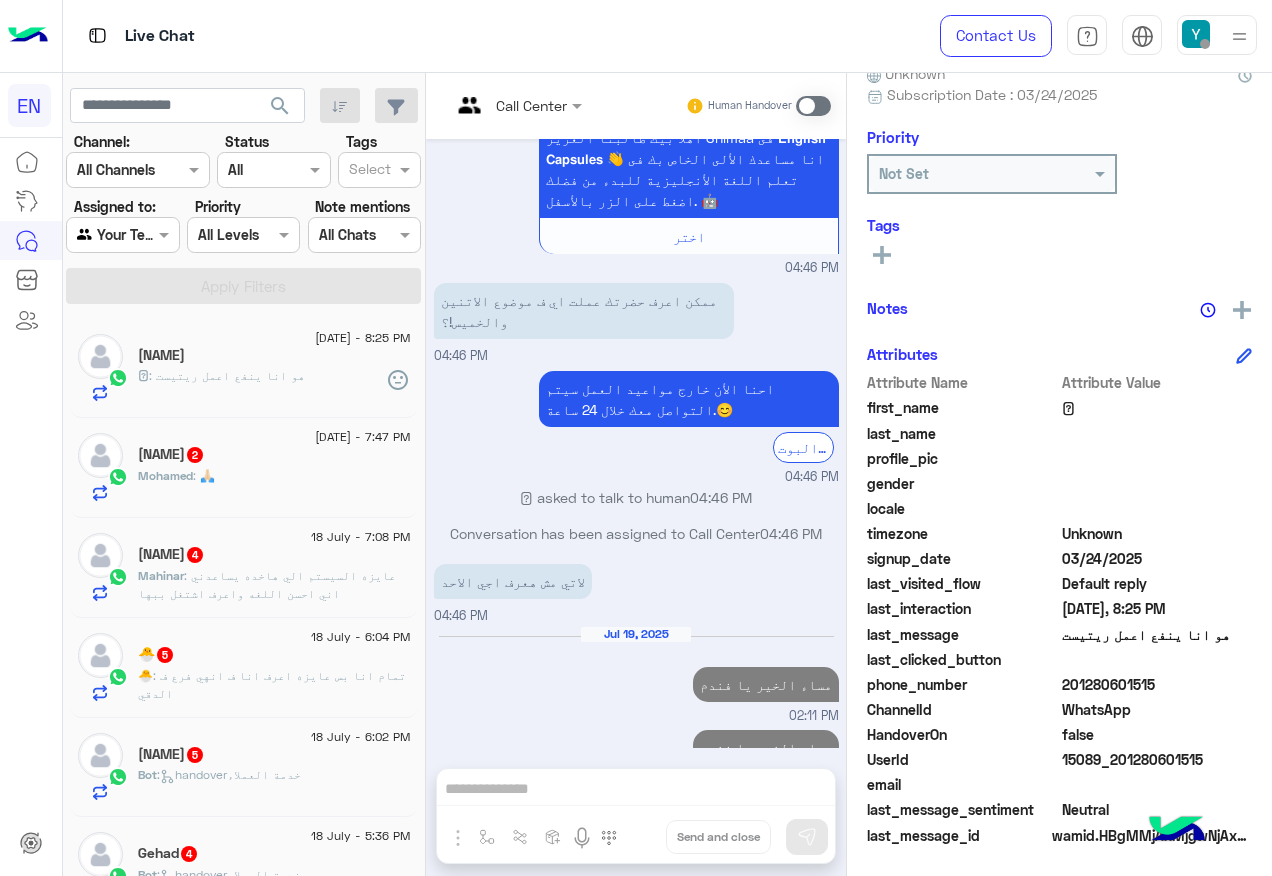 scroll, scrollTop: 3347, scrollLeft: 0, axis: vertical 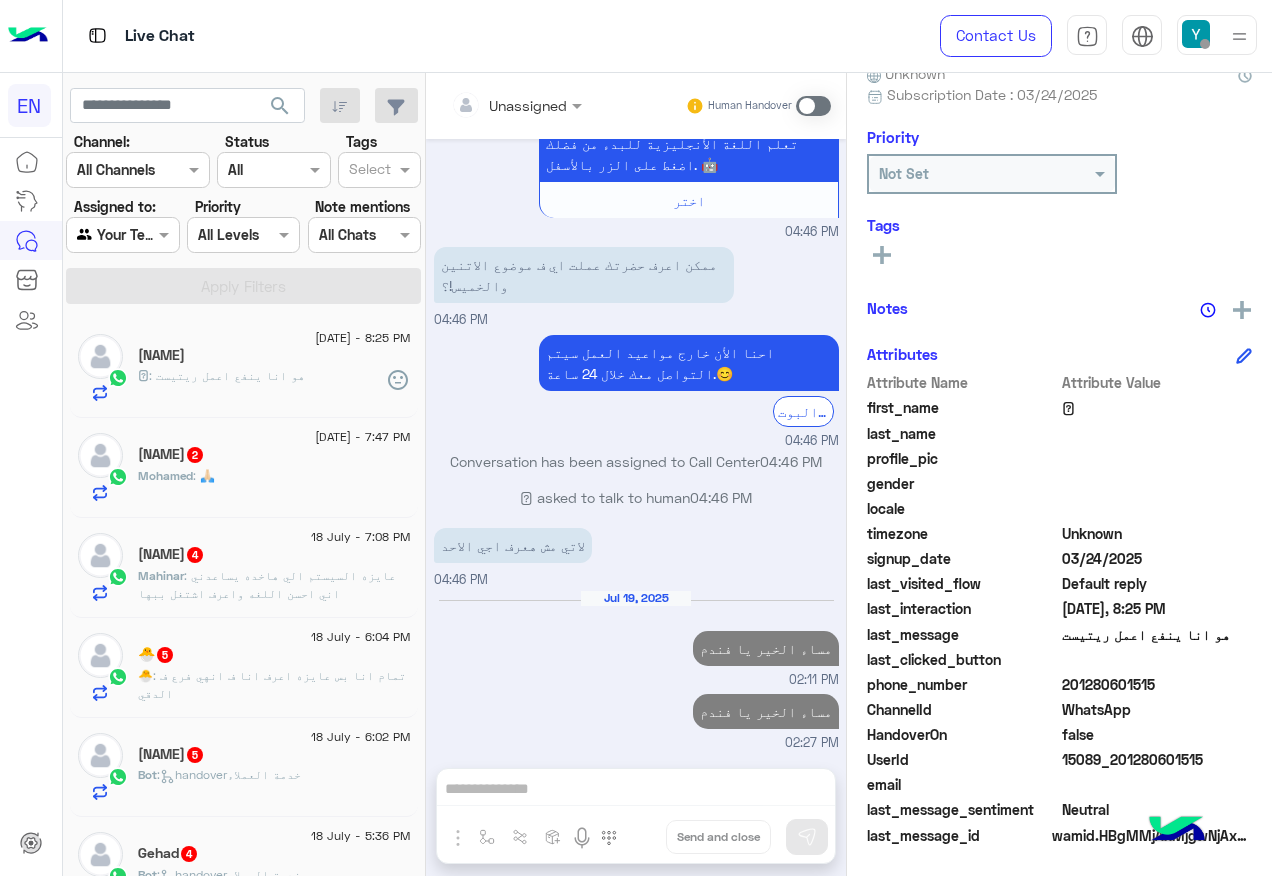 click on "Unassigned Human Handover     Jul 16, 2025  مساء الخير   10:16 PM  مساء الخير 🌚 اهلا بيك طالبنا العزيز Shimaa فى 𝗘𝗻𝗴𝗹𝗶𝘀𝗵 𝗖𝗮𝗽𝘀𝘂𝗹𝗲𝘀 👋 انا مساعدك الألى الخاص بك فى تعلم اللغة الأنجليزية للبدء من فضلك اضغط على الزر بالأسفل. 🤖  اختر     10:16 PM  مساء الخير
كابسولز بتتواصل بيك علشان تبلغك ان في راوند هتبدا الاسبوع الجاي ان شاء الله مواعيدها متوفره علي اللينك  ادخل دلوقتي علي اللينك و احجز في الميعاد المناسب ليك
https://englishcapsules.net/public/ea/tracks/osbwbsgfrm1t6zipvkby4uyvy5zplx
للاستفسار مكالمات او واتساب برجاء التواصل علي الرقم التالي 01203599998      10:16 PM   الرجوع الى البوت     10:16 PM   Conversation has been assigned to Call Center" at bounding box center (636, 478) 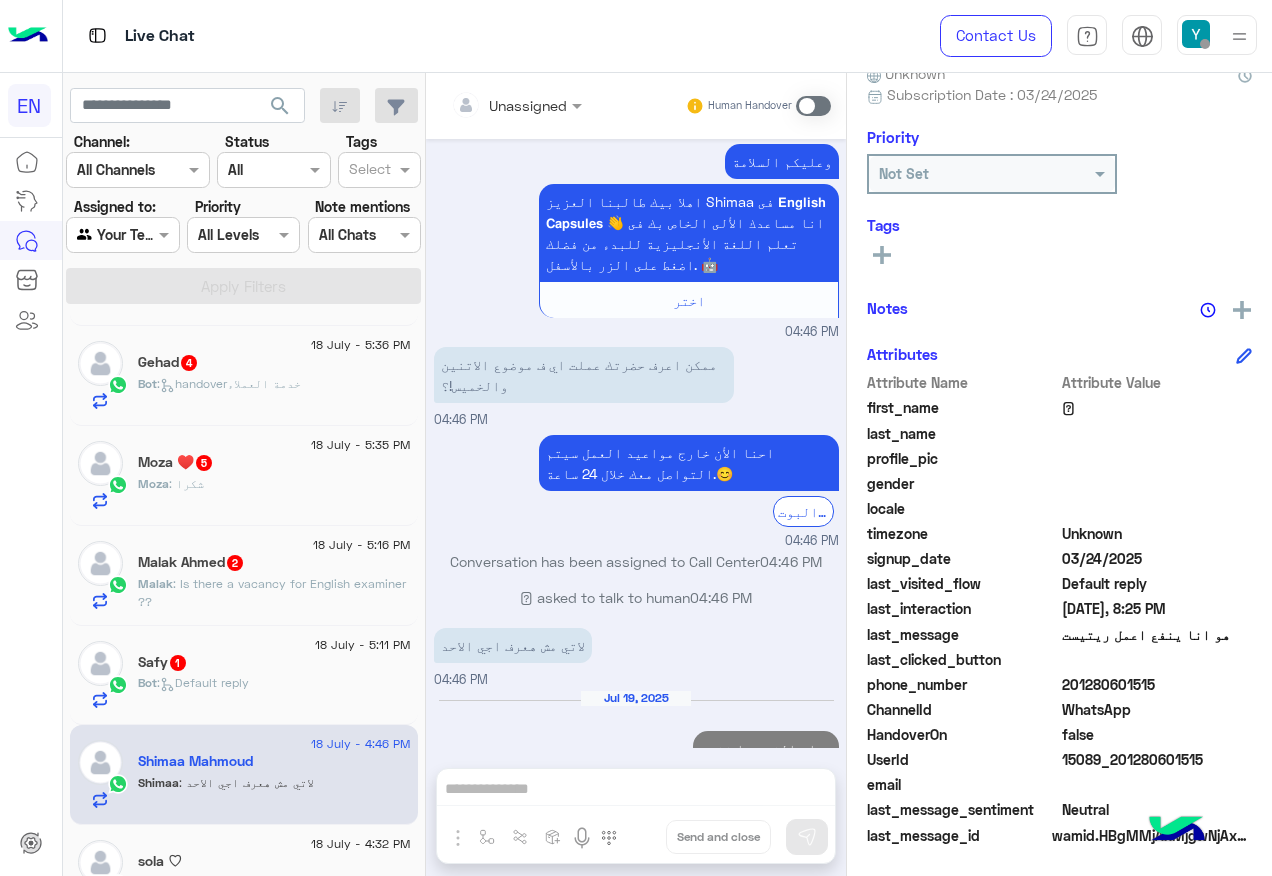 scroll, scrollTop: 500, scrollLeft: 0, axis: vertical 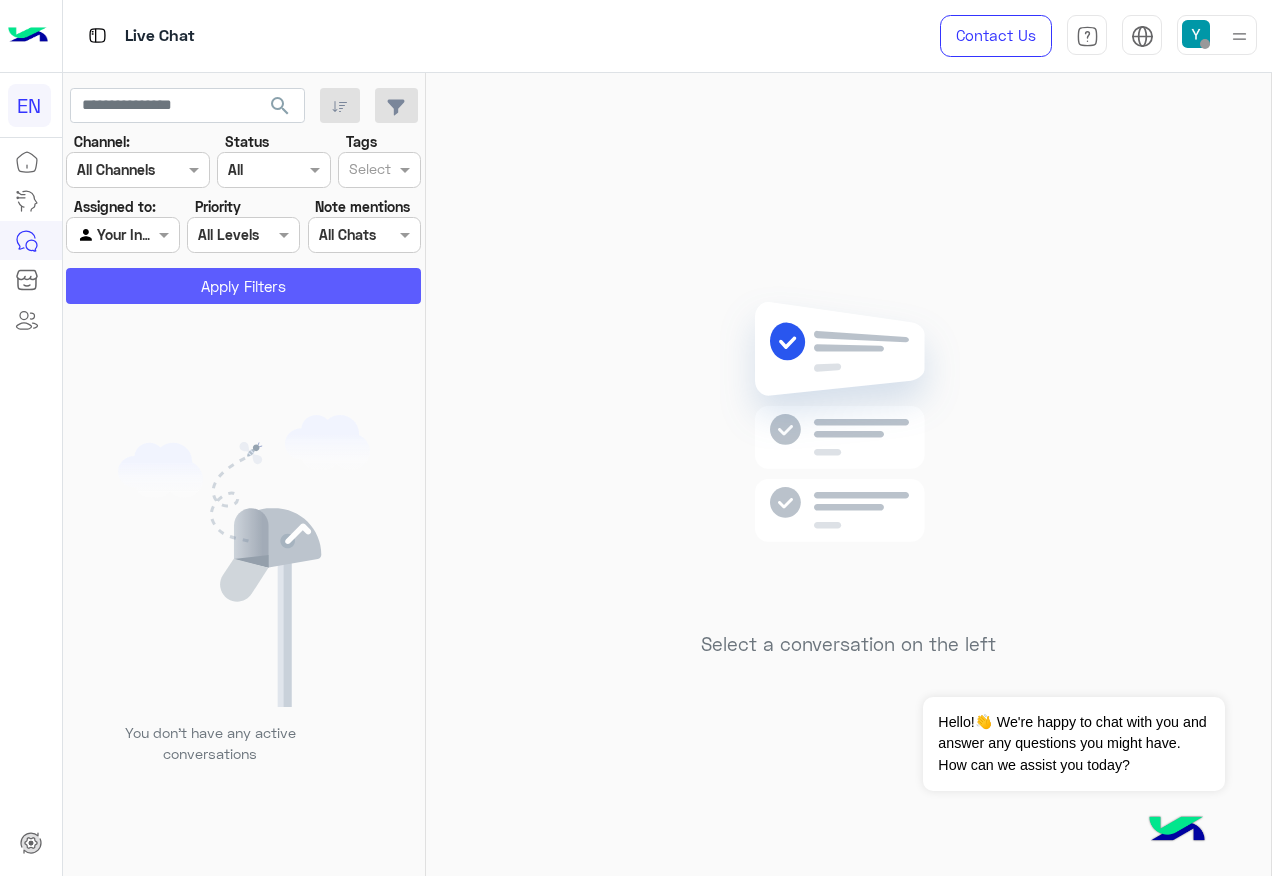 click on "Apply Filters" 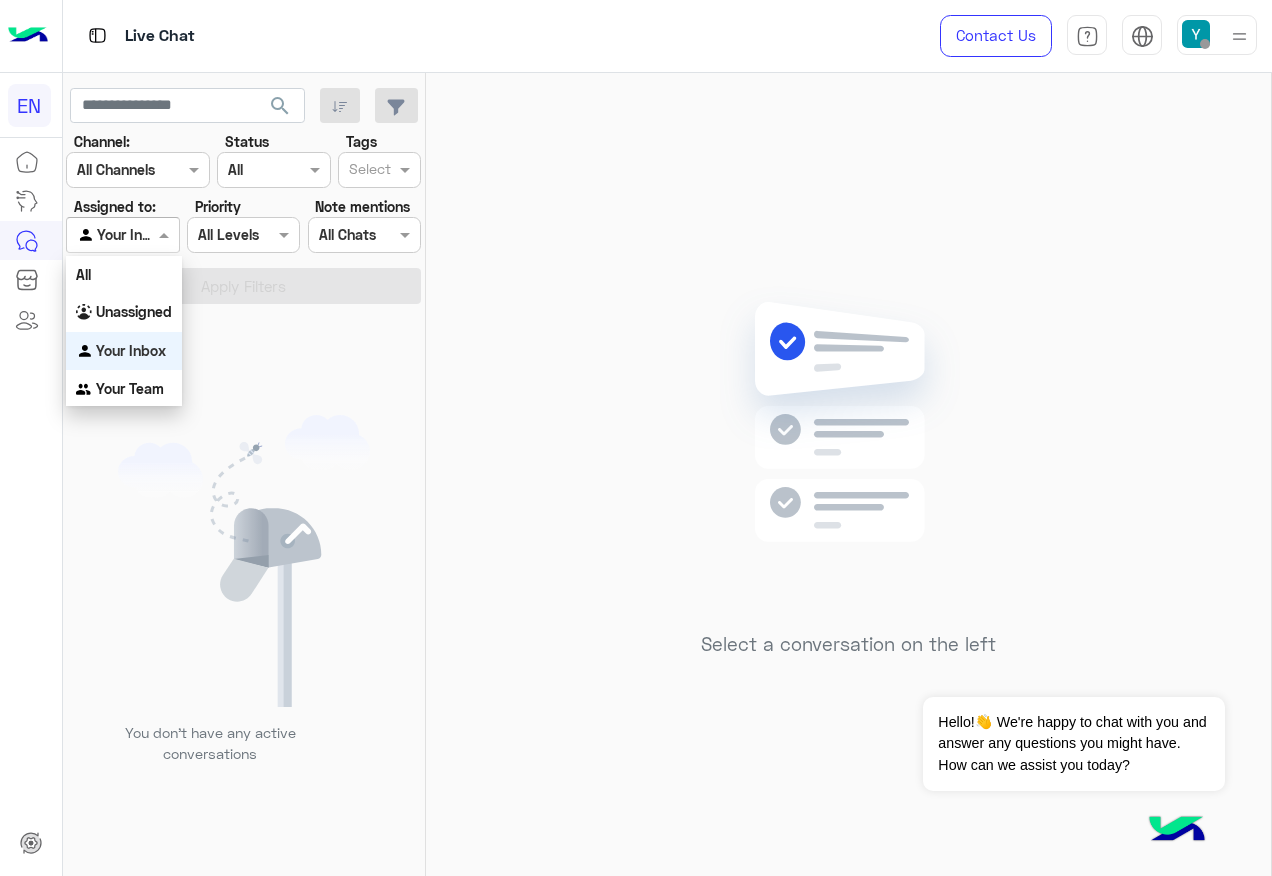 click at bounding box center [122, 234] 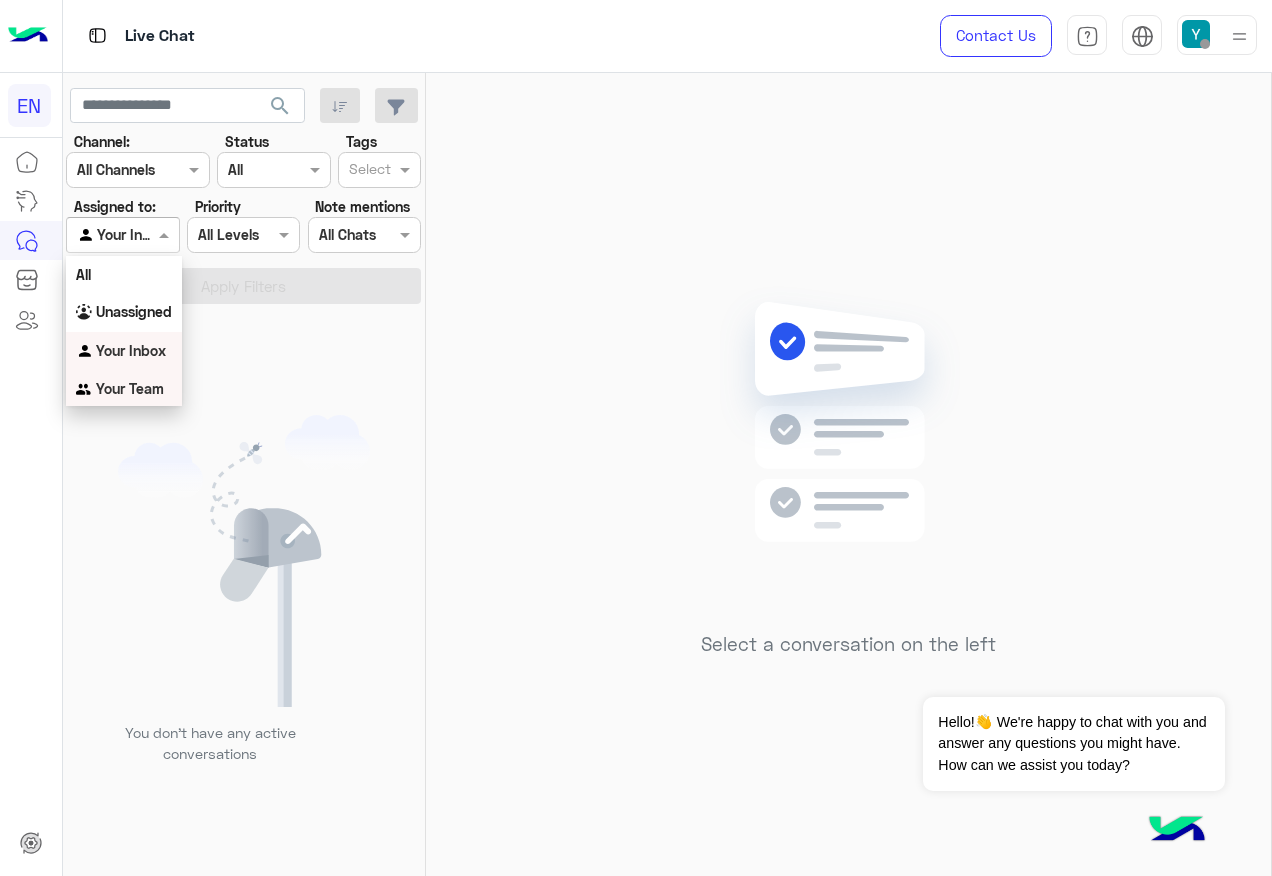 click on "Your Team" at bounding box center [130, 388] 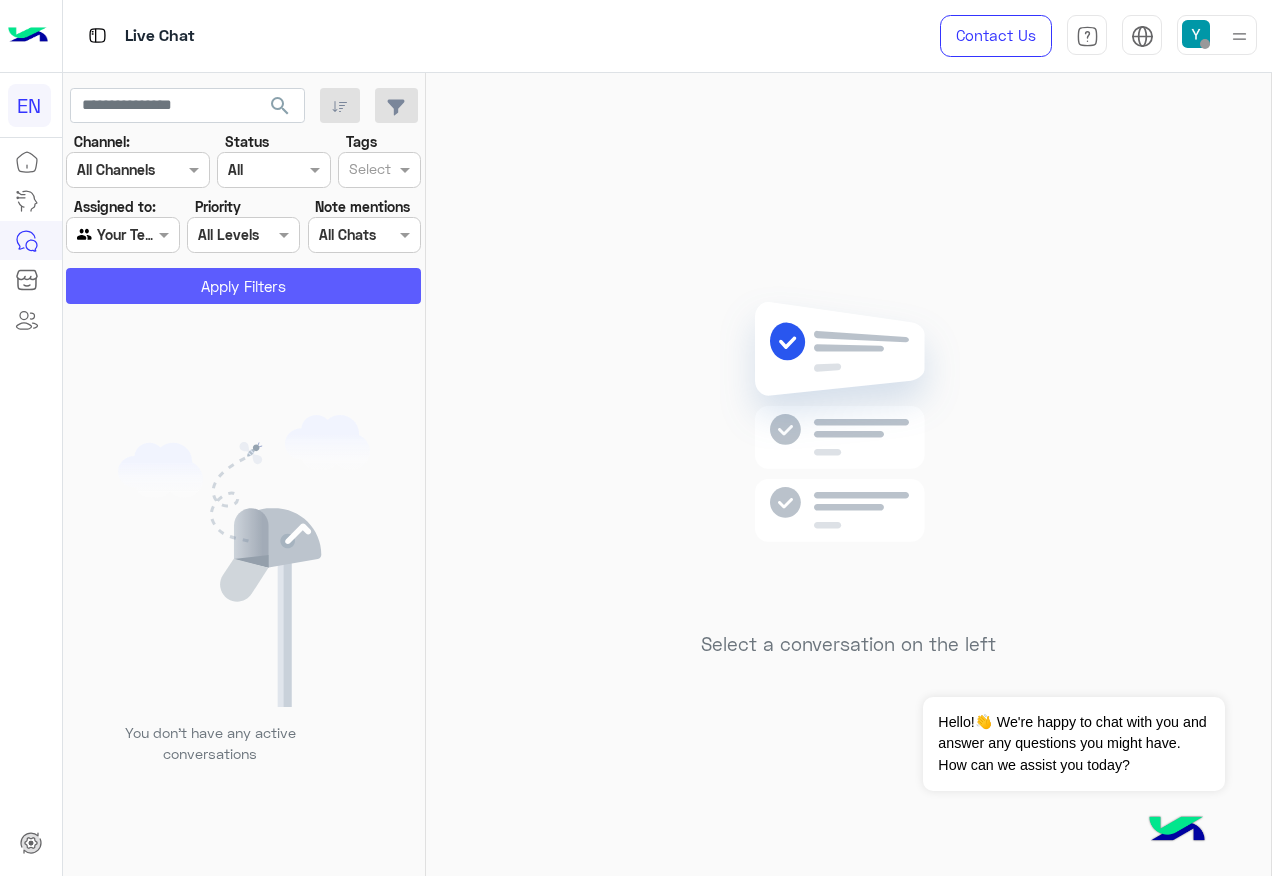 click on "Apply Filters" 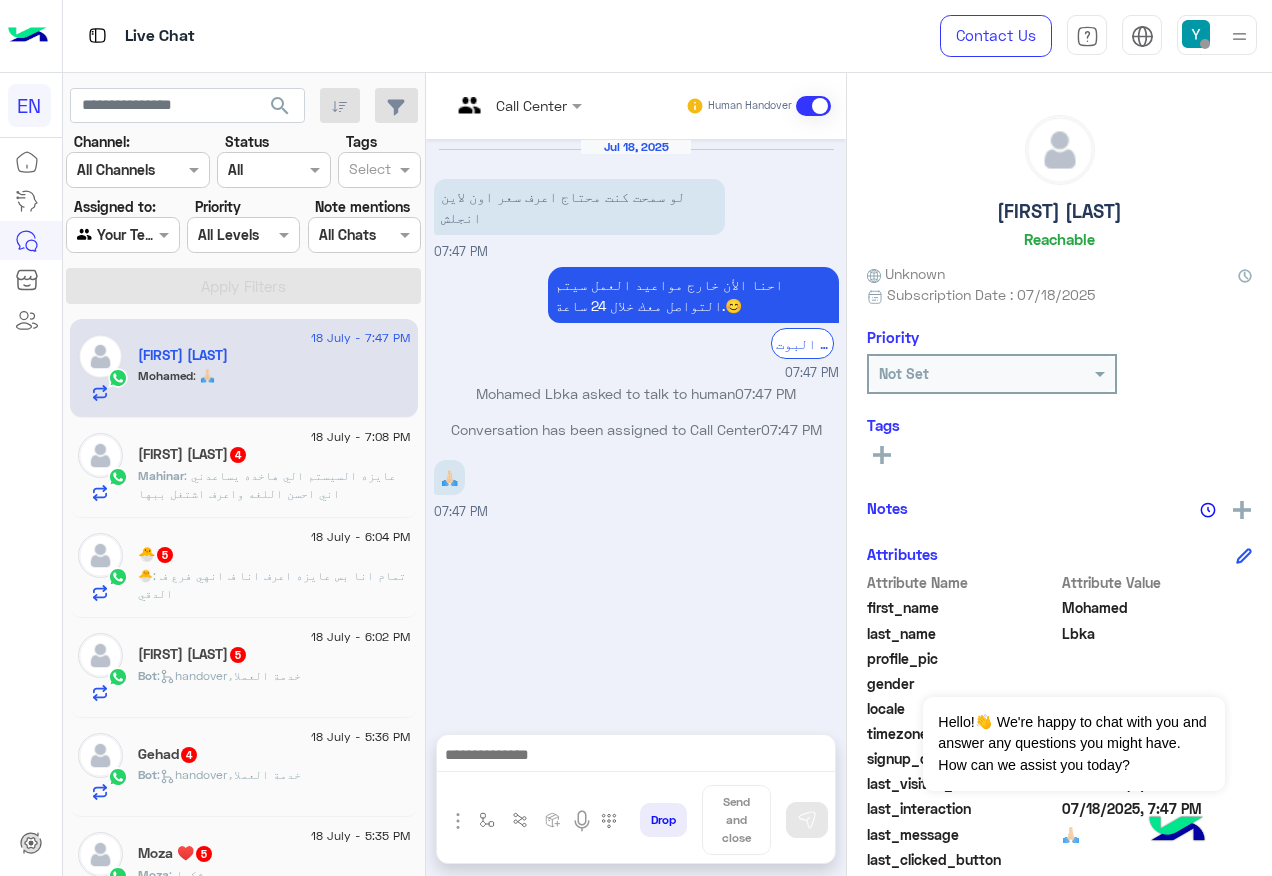 click at bounding box center [491, 105] 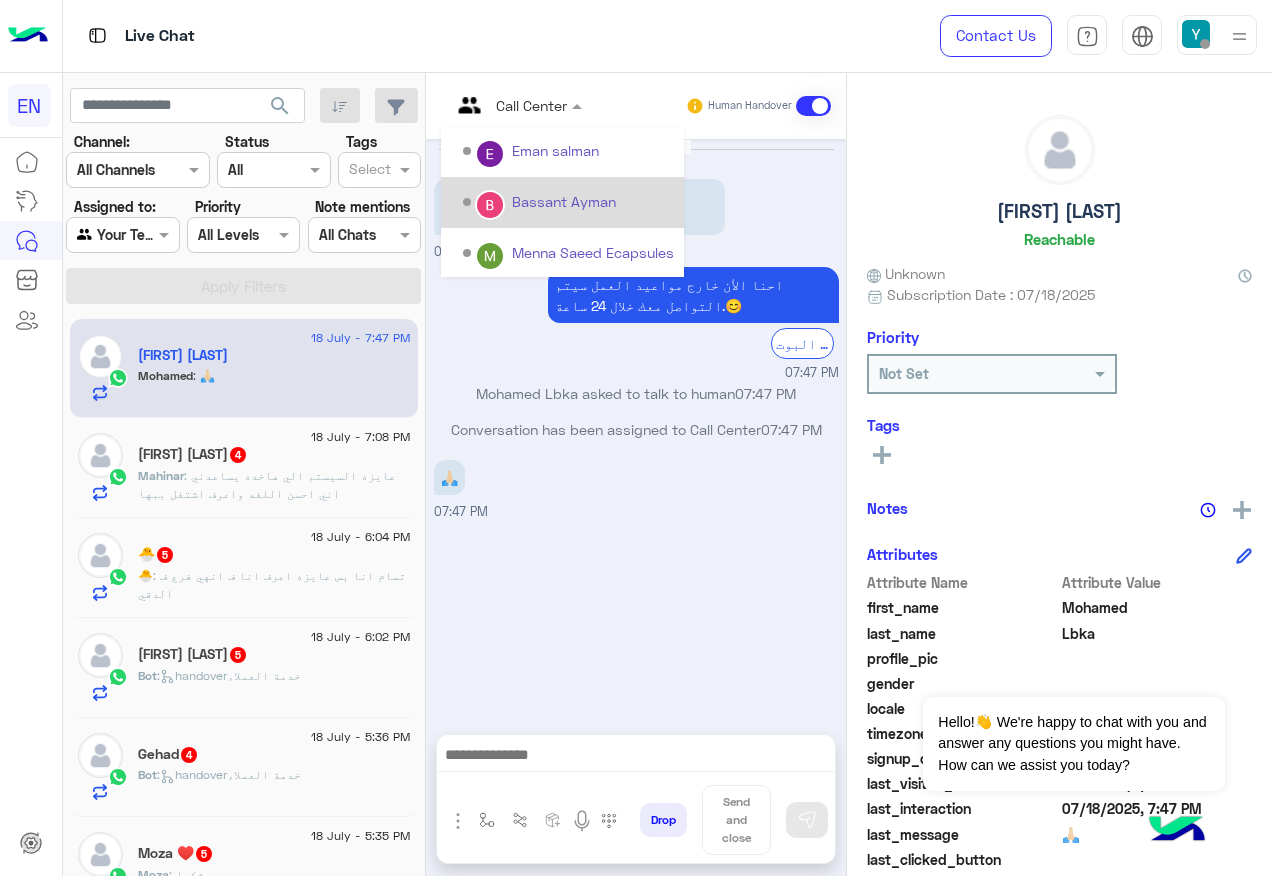 scroll, scrollTop: 332, scrollLeft: 0, axis: vertical 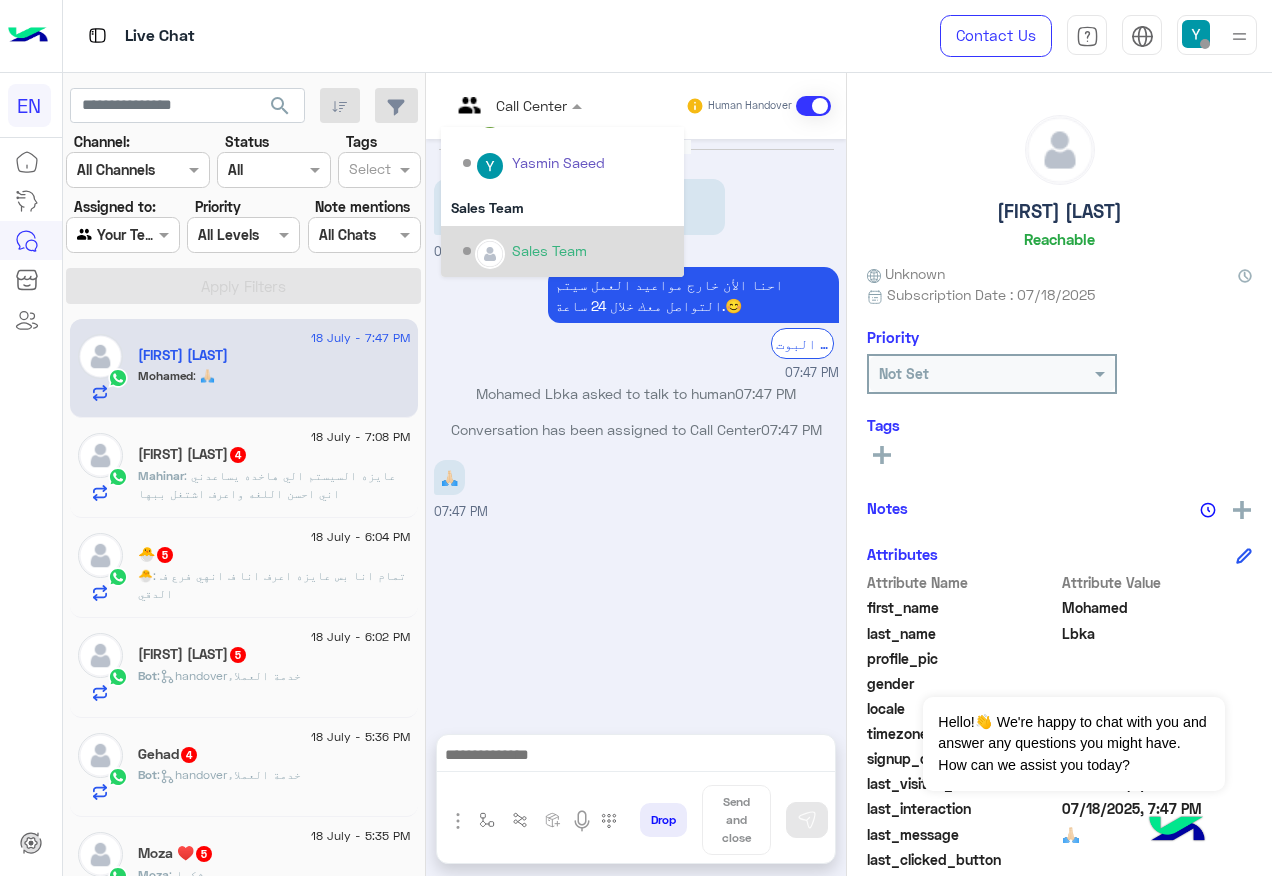 click on "Sales Team" at bounding box center [562, 251] 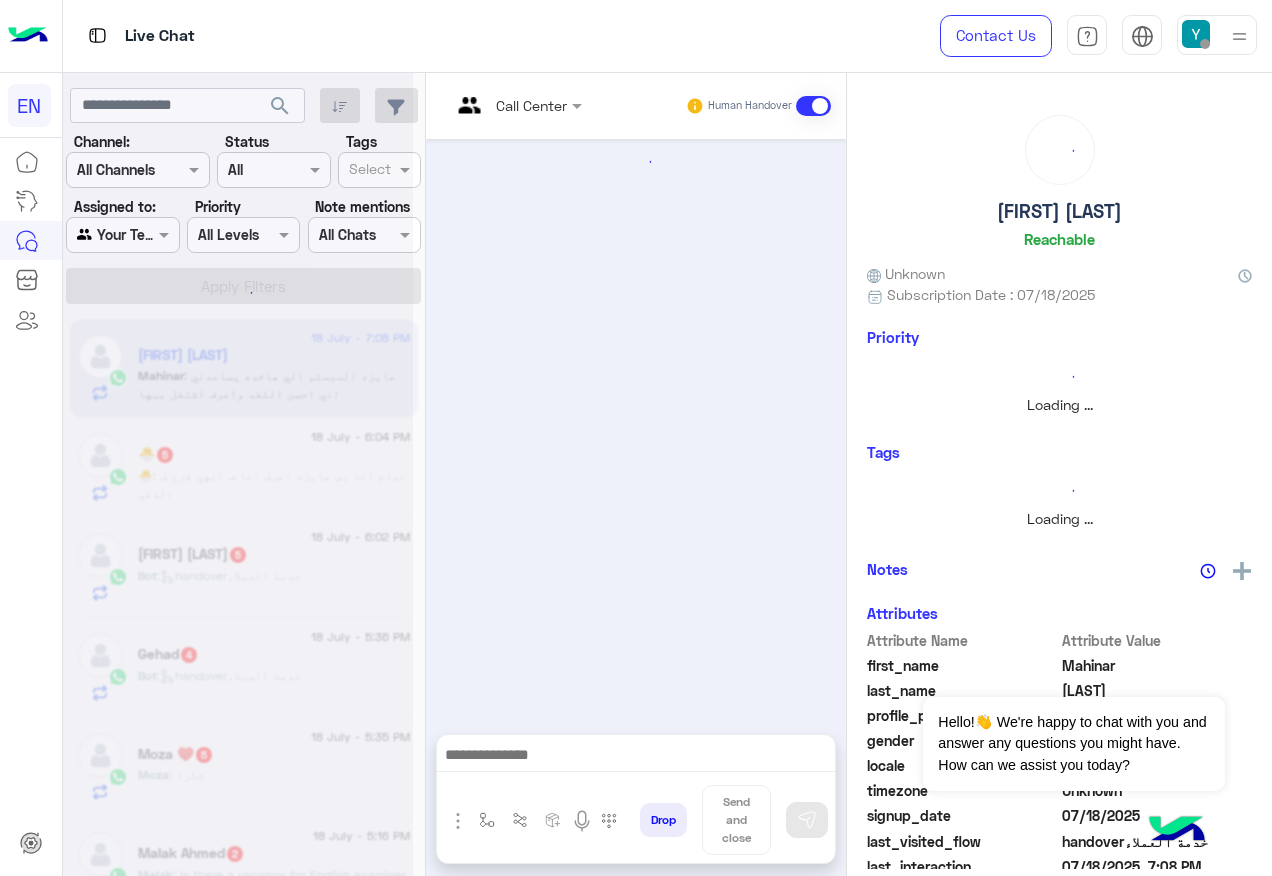 scroll, scrollTop: 602, scrollLeft: 0, axis: vertical 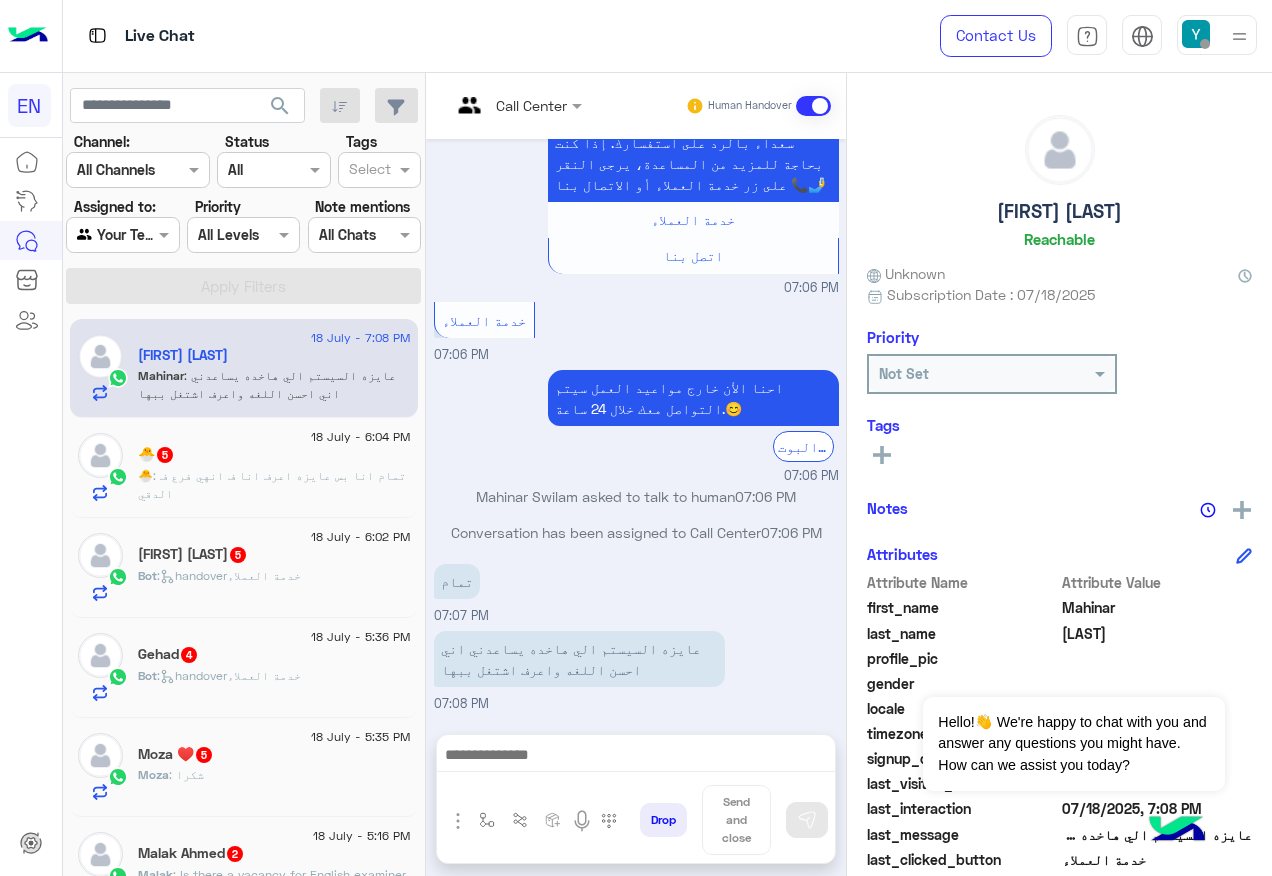 click at bounding box center (491, 105) 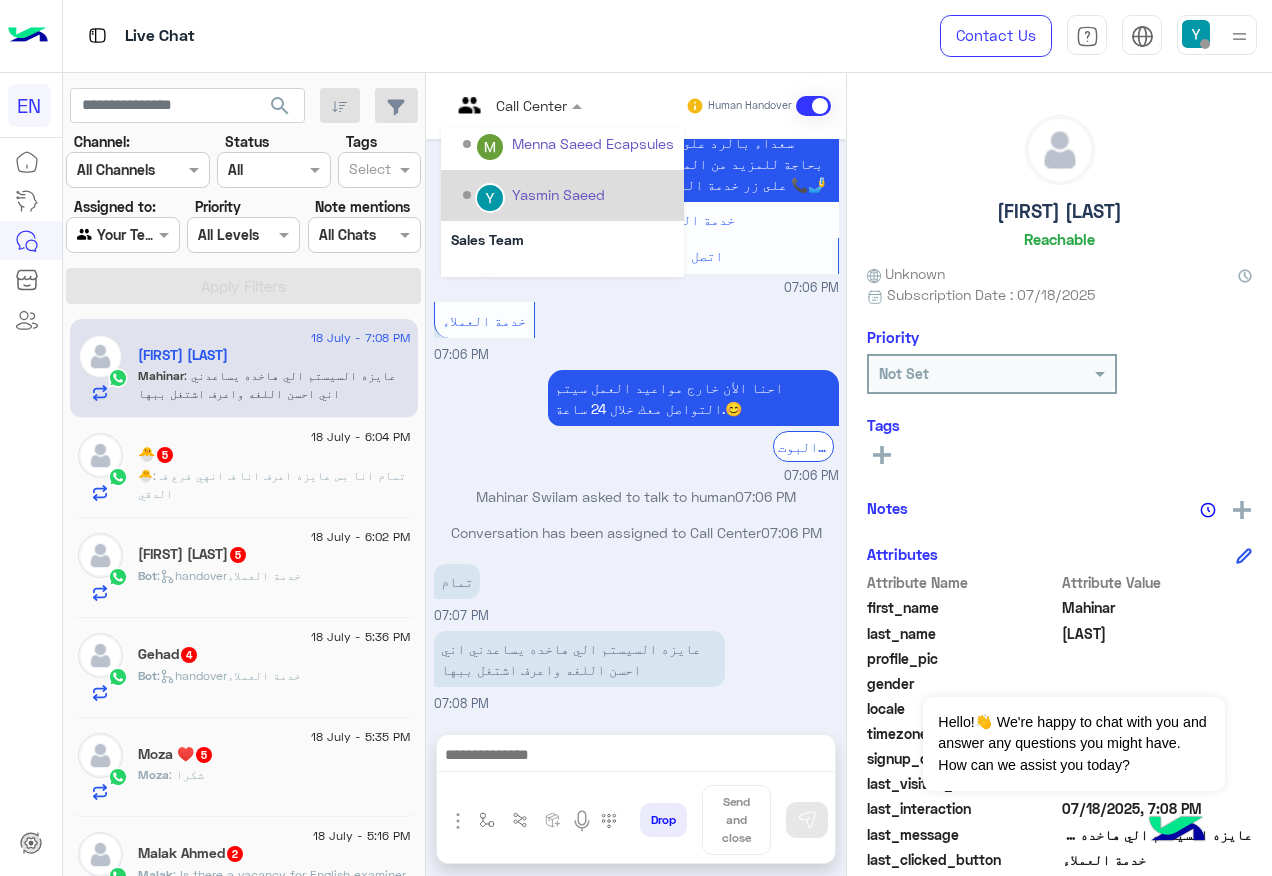 scroll, scrollTop: 332, scrollLeft: 0, axis: vertical 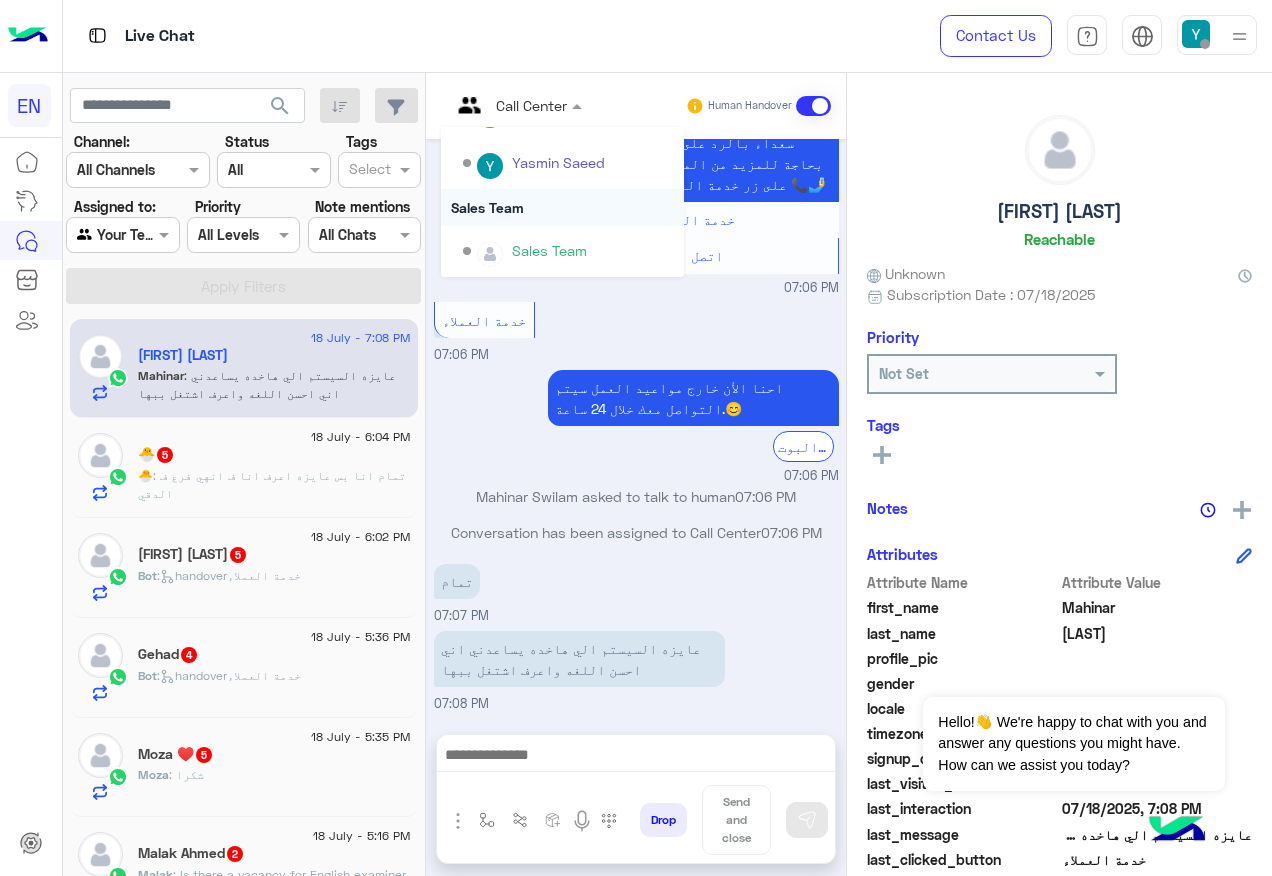 click on "Sales Team" at bounding box center [562, 207] 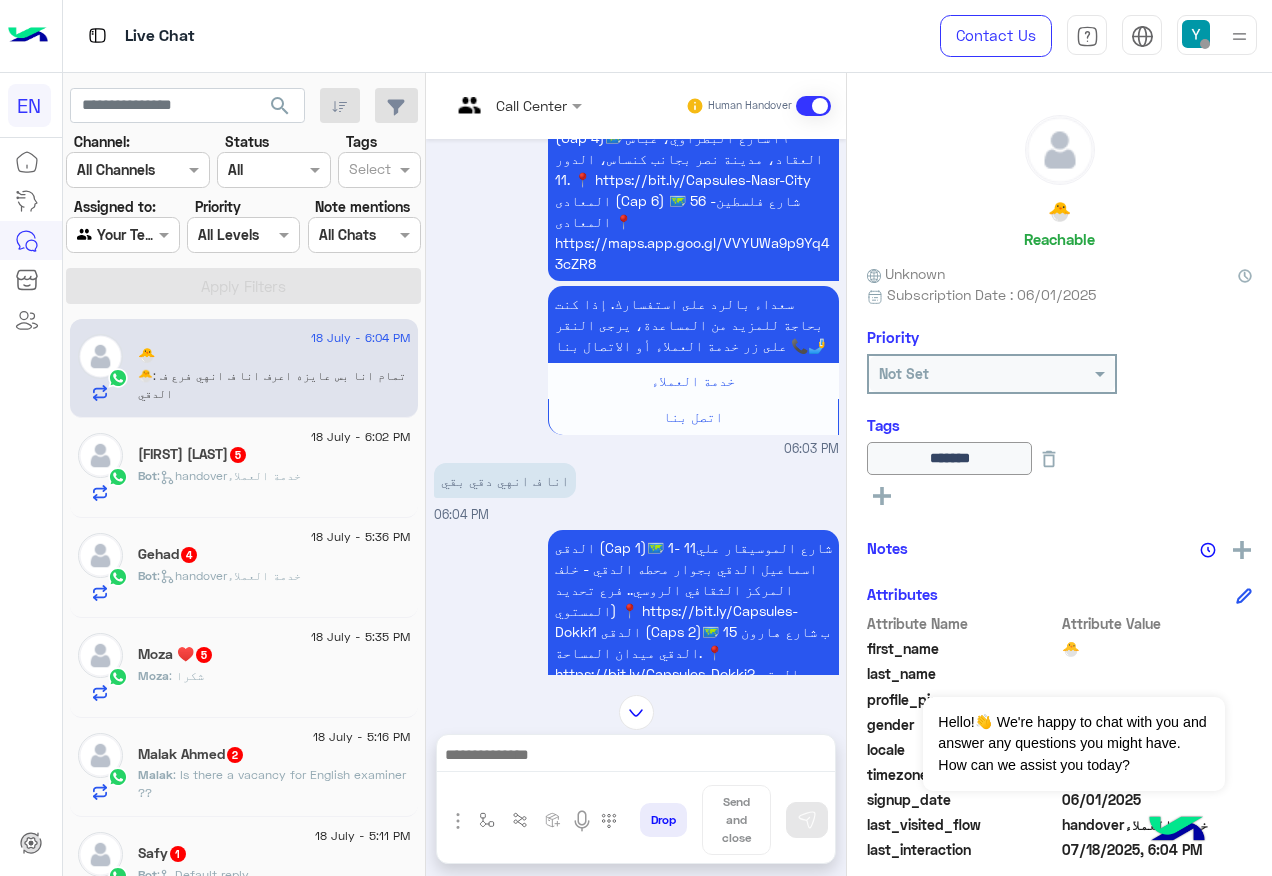 scroll, scrollTop: 852, scrollLeft: 0, axis: vertical 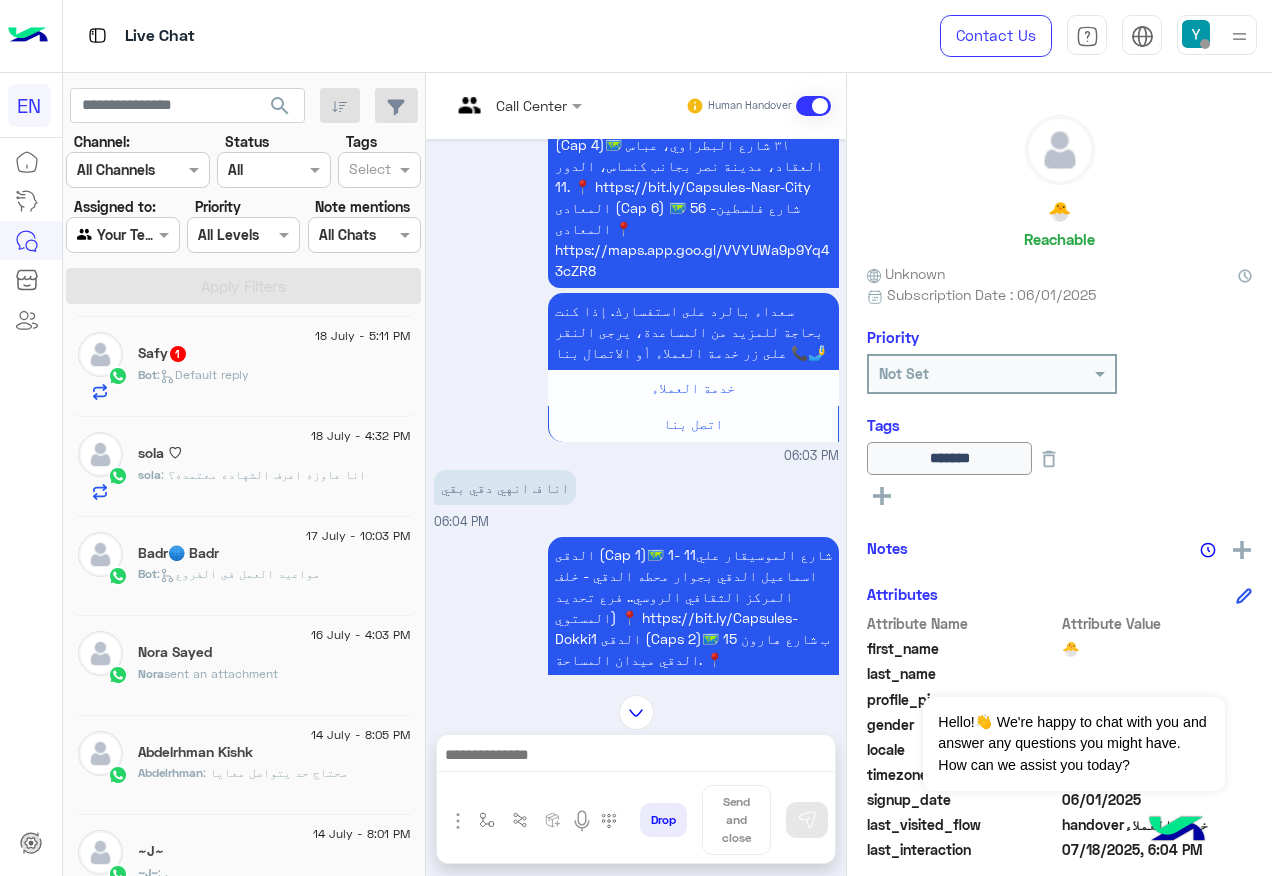 click on "sola : انا عاوزه اعرف الشهاده معتمده؟" 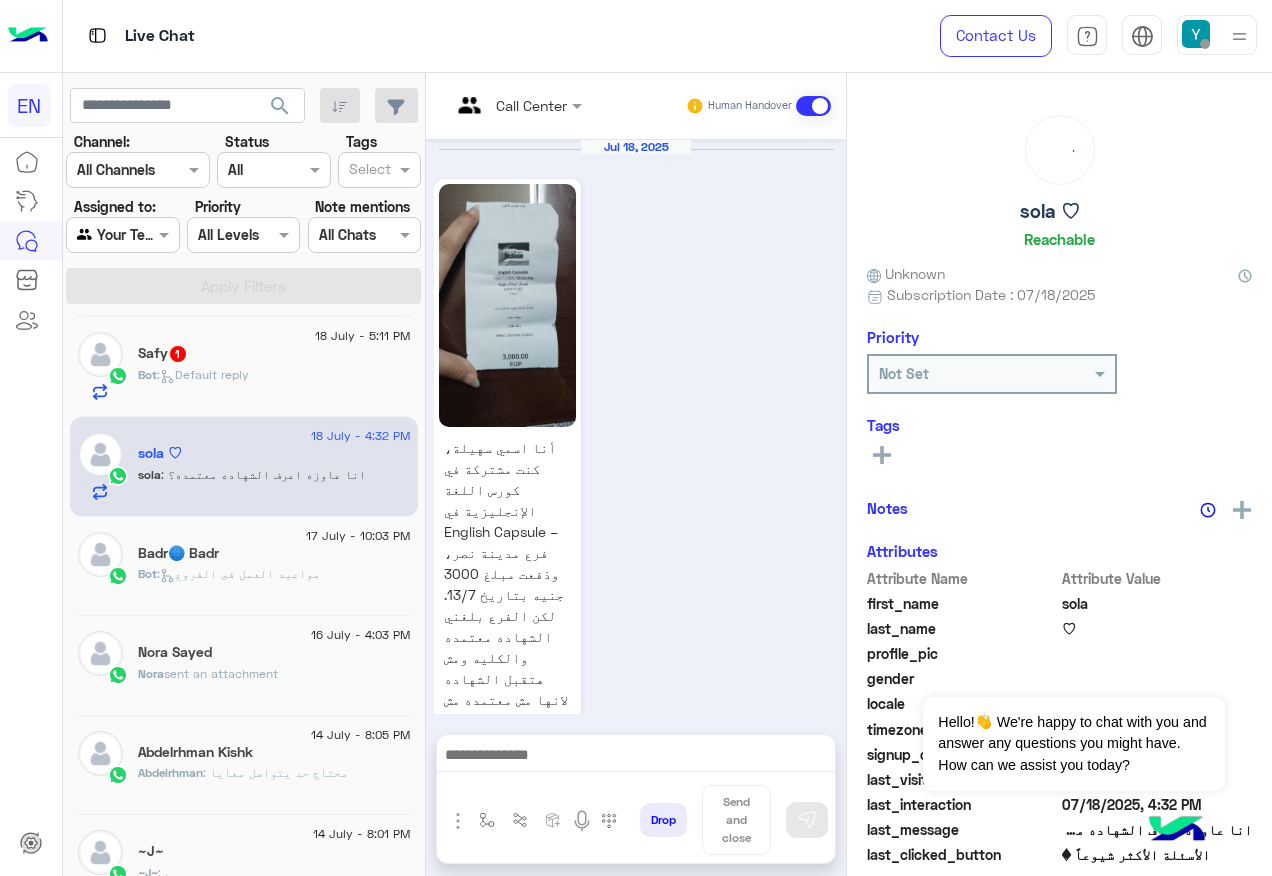 scroll, scrollTop: 1426, scrollLeft: 0, axis: vertical 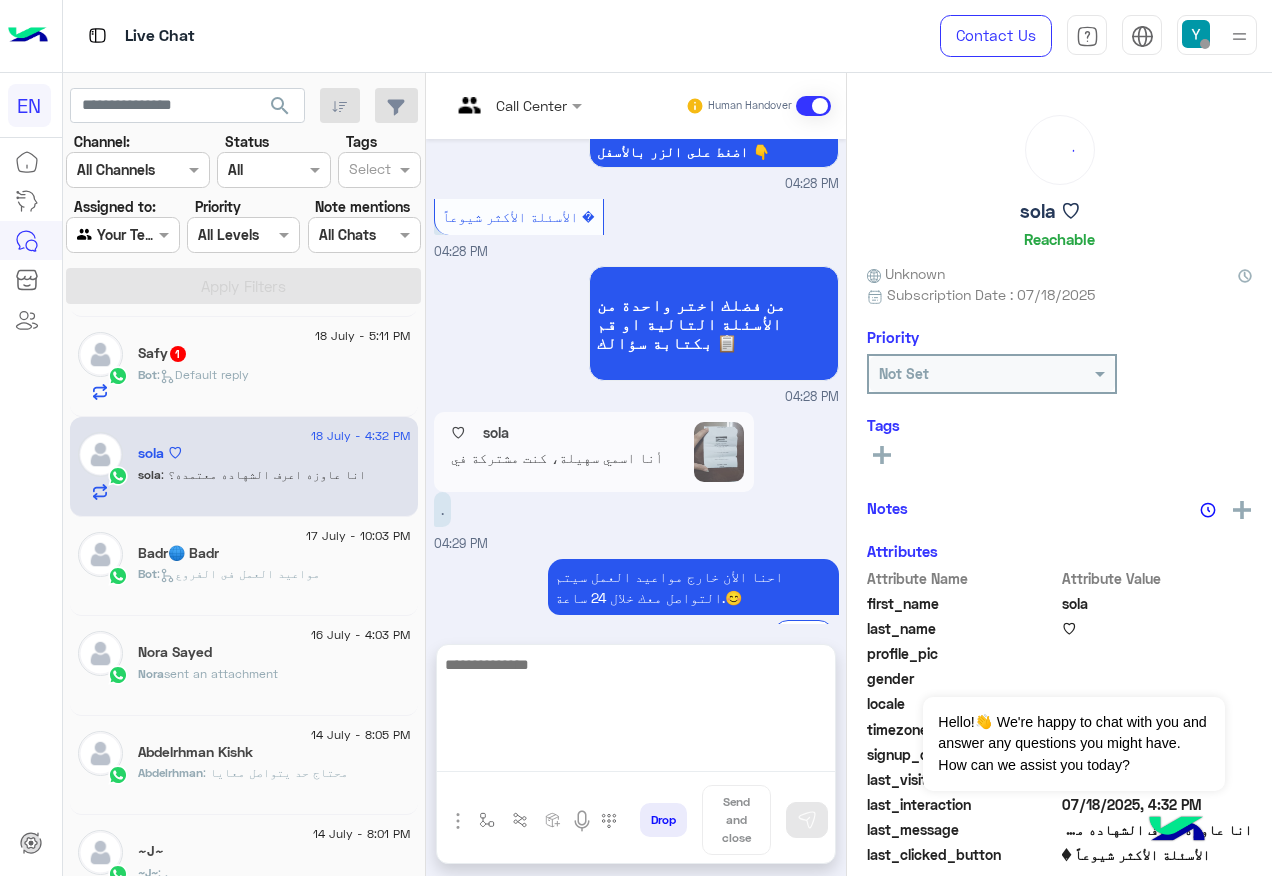 click at bounding box center (636, 712) 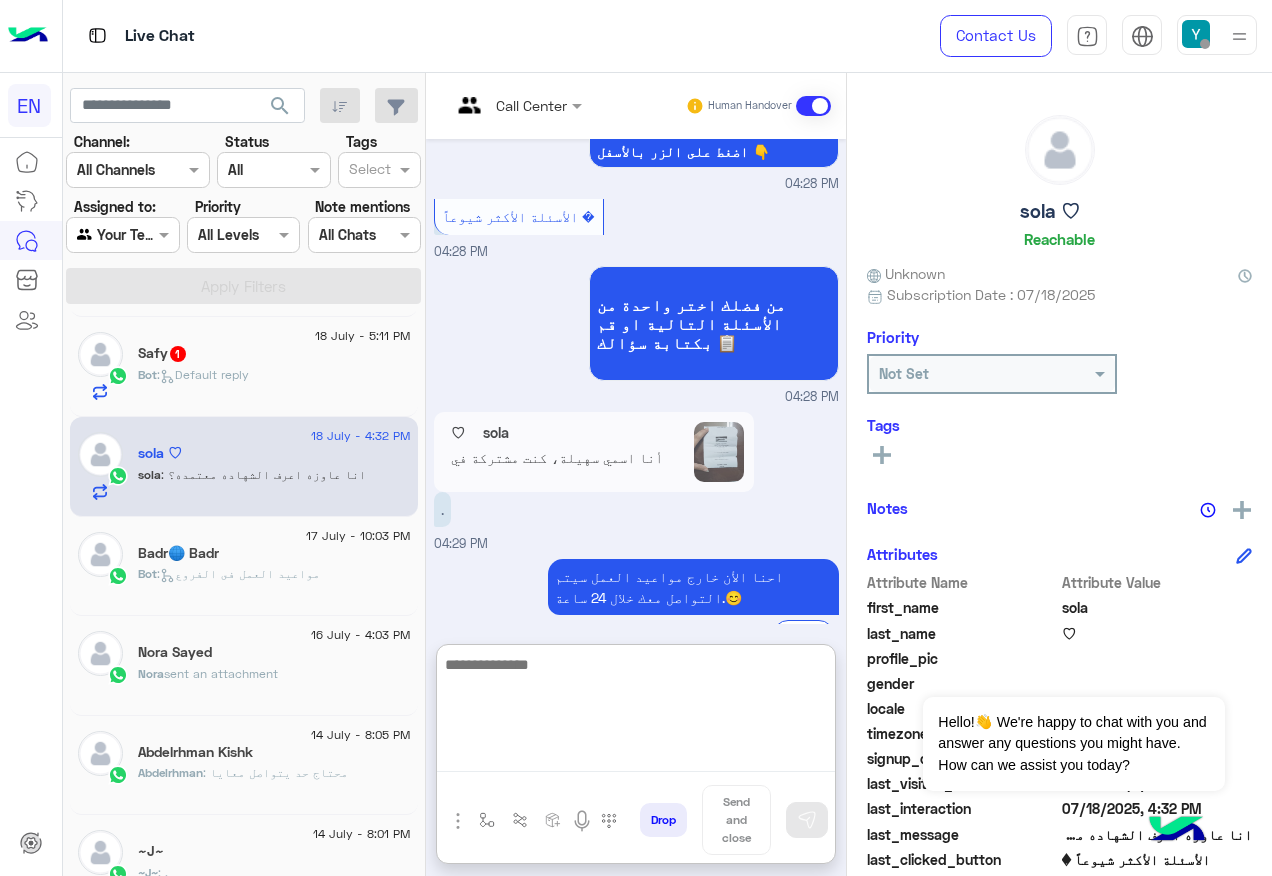 scroll, scrollTop: 1515, scrollLeft: 0, axis: vertical 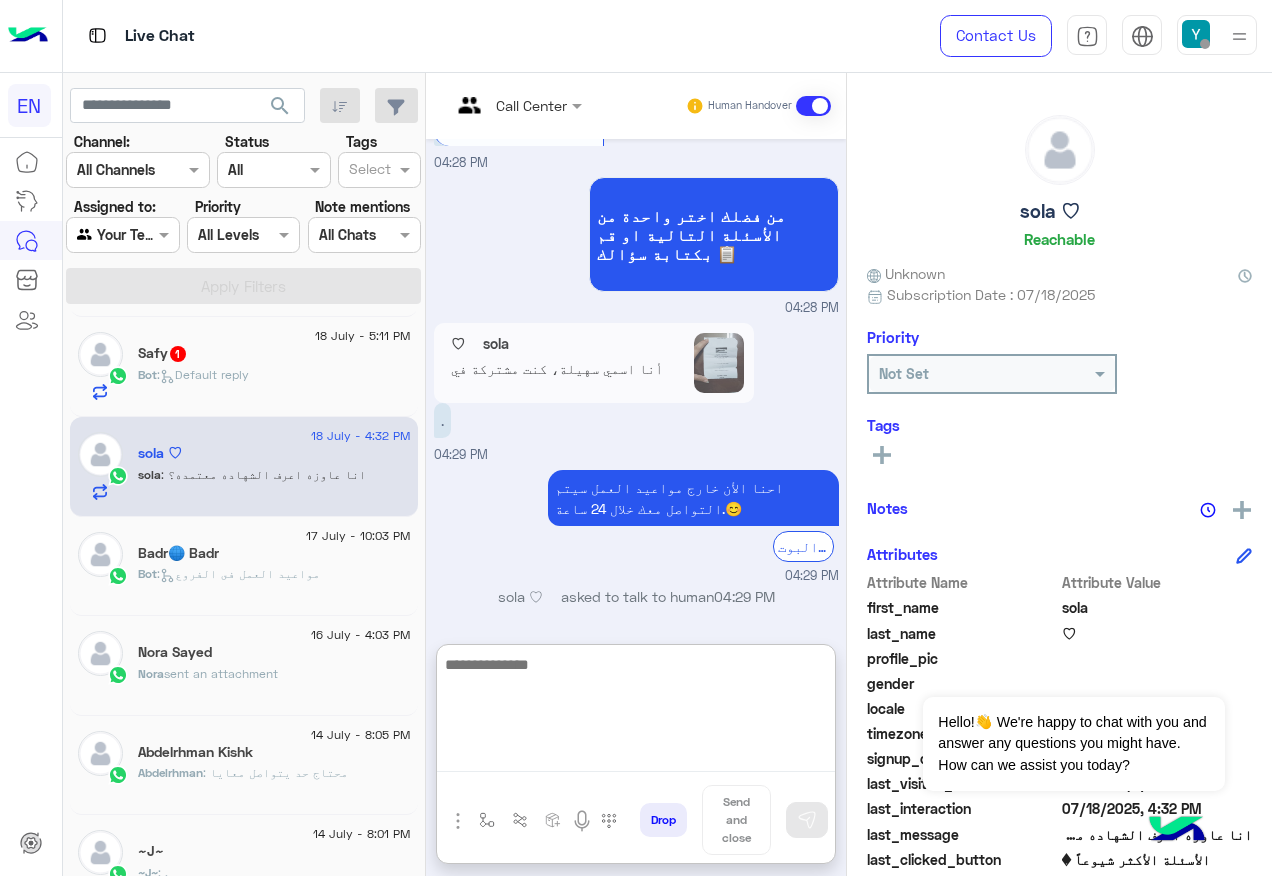 click at bounding box center (636, 712) 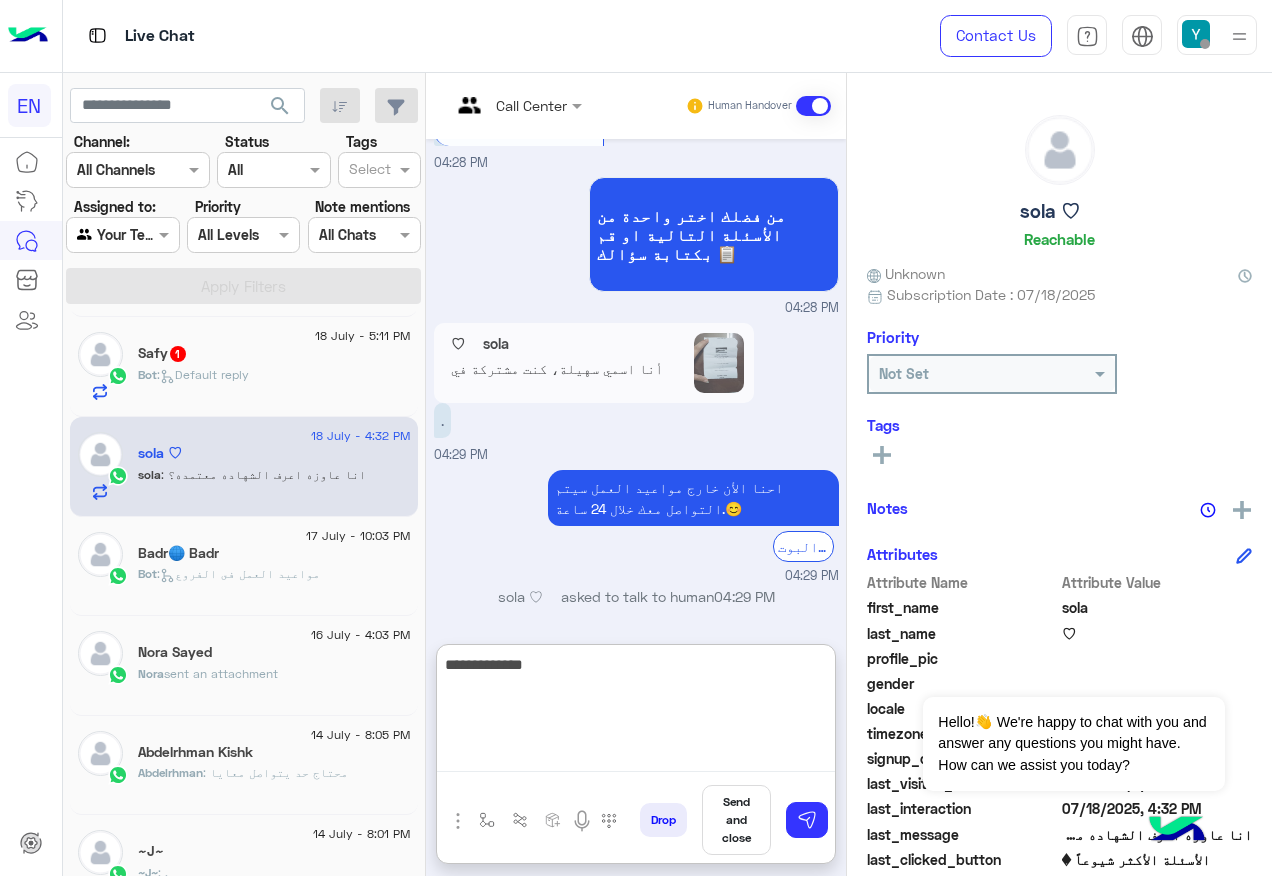 type on "**********" 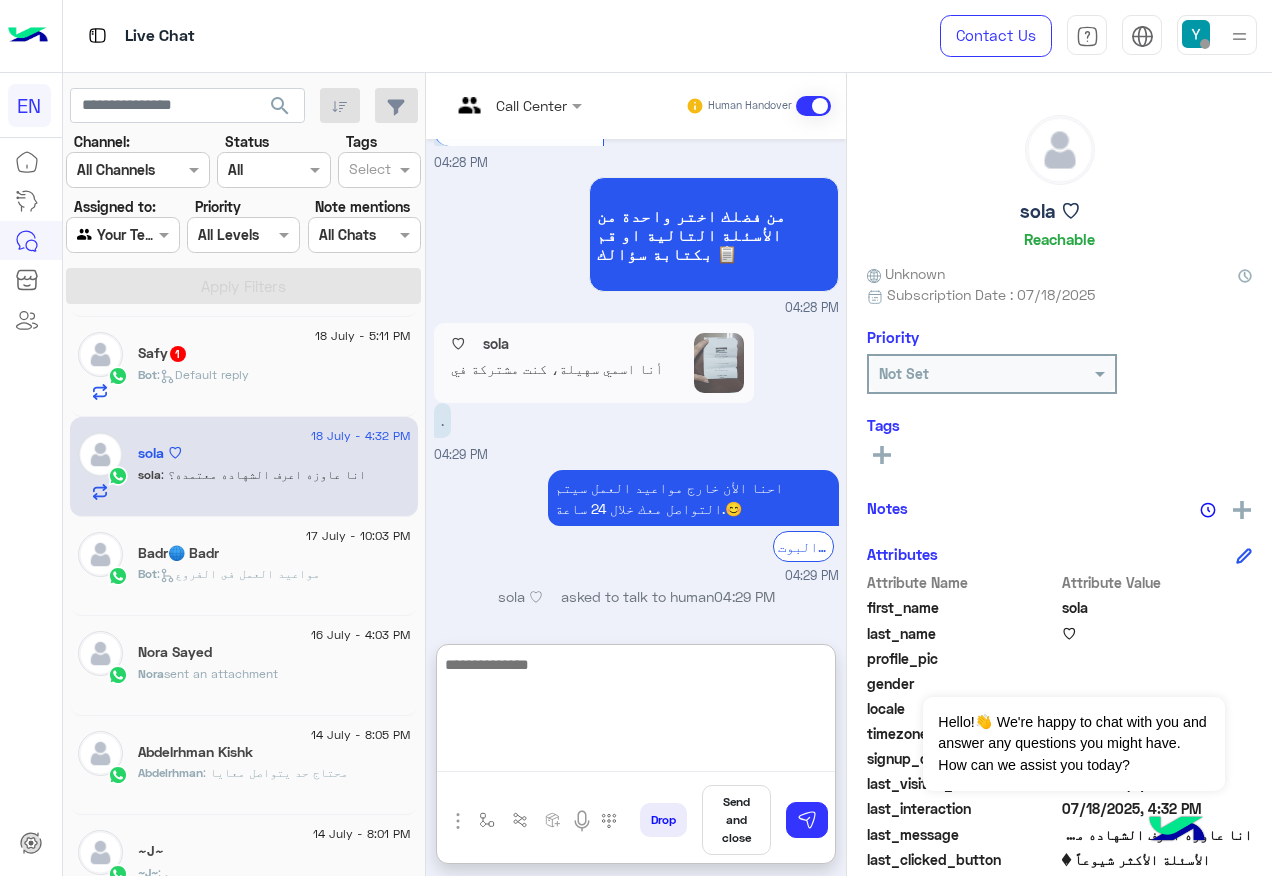 scroll, scrollTop: 1615, scrollLeft: 0, axis: vertical 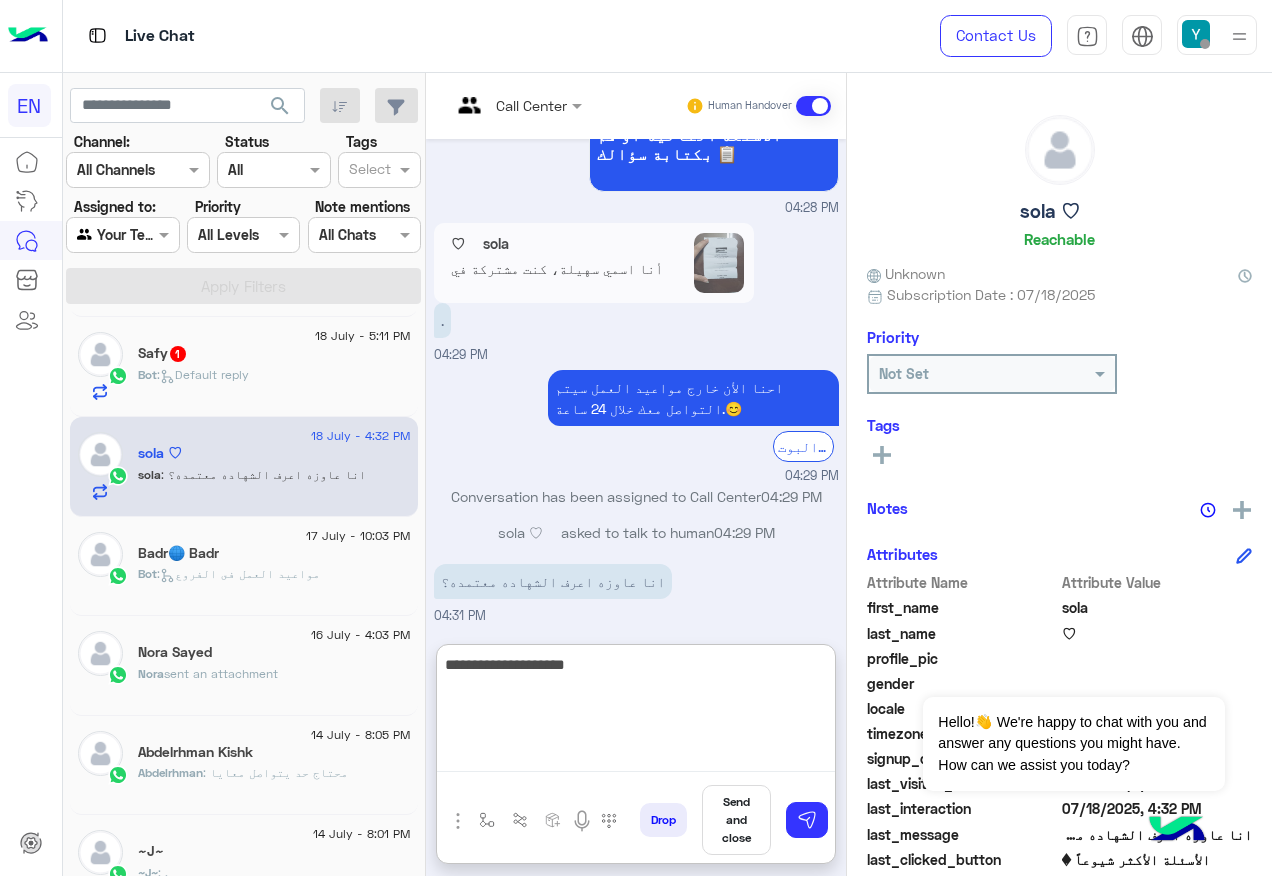 type on "**********" 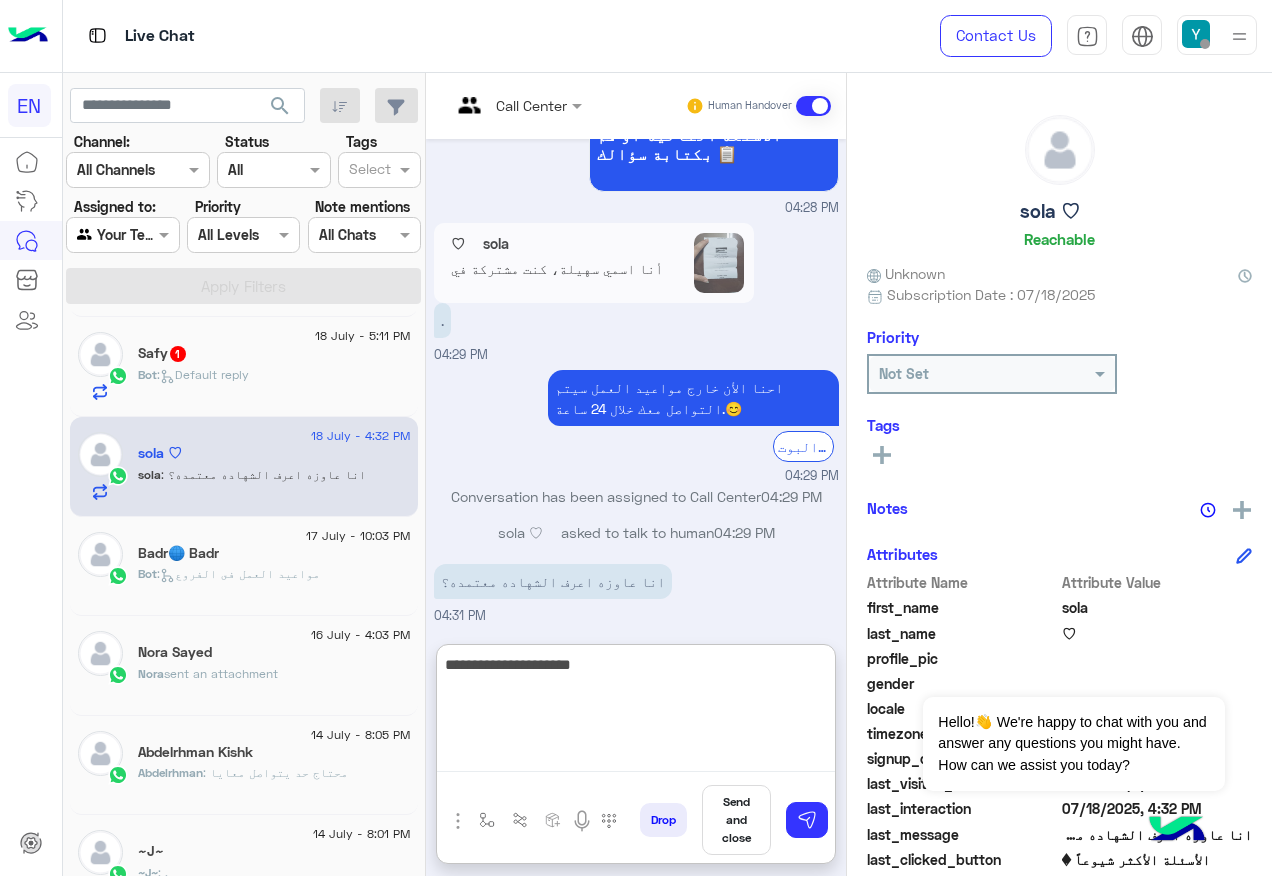 type 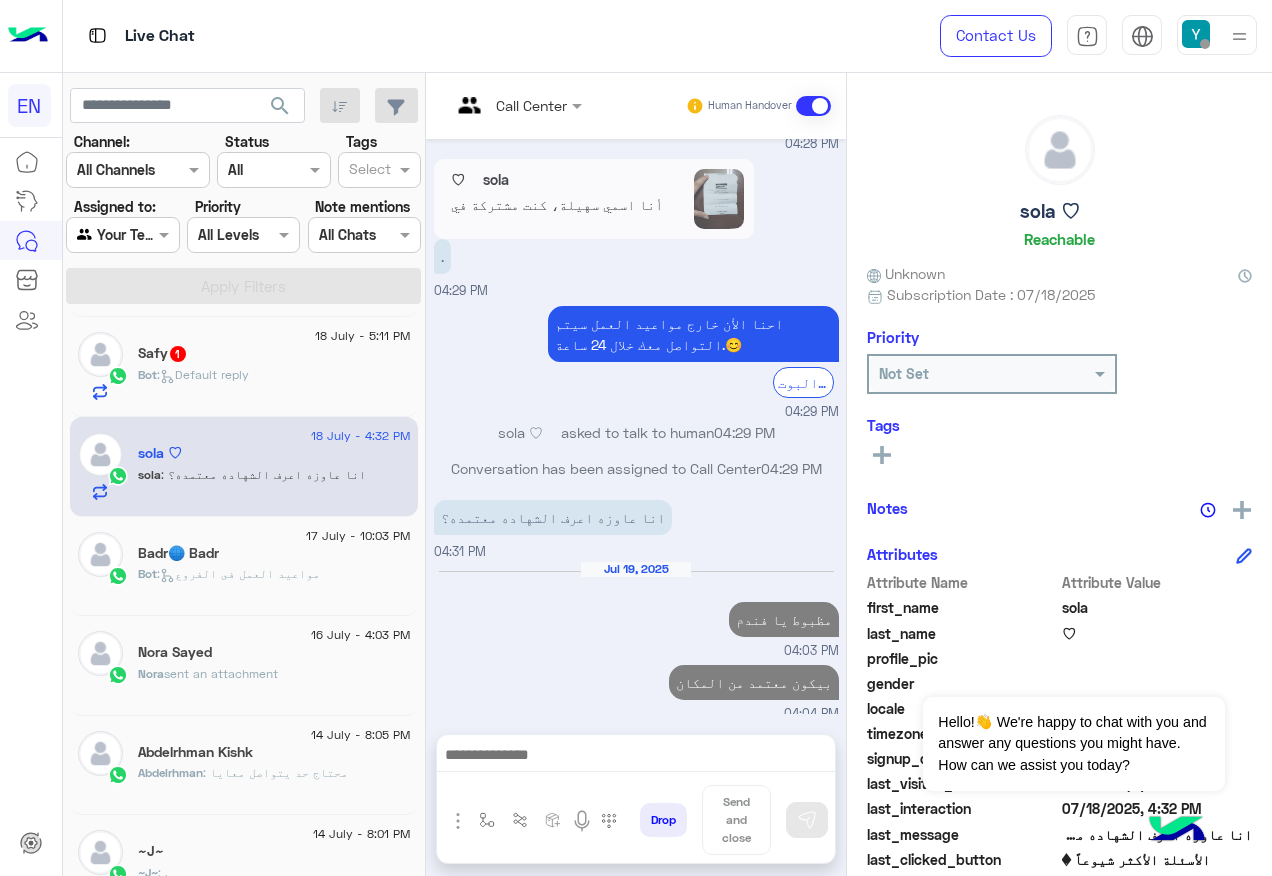 scroll, scrollTop: 1589, scrollLeft: 0, axis: vertical 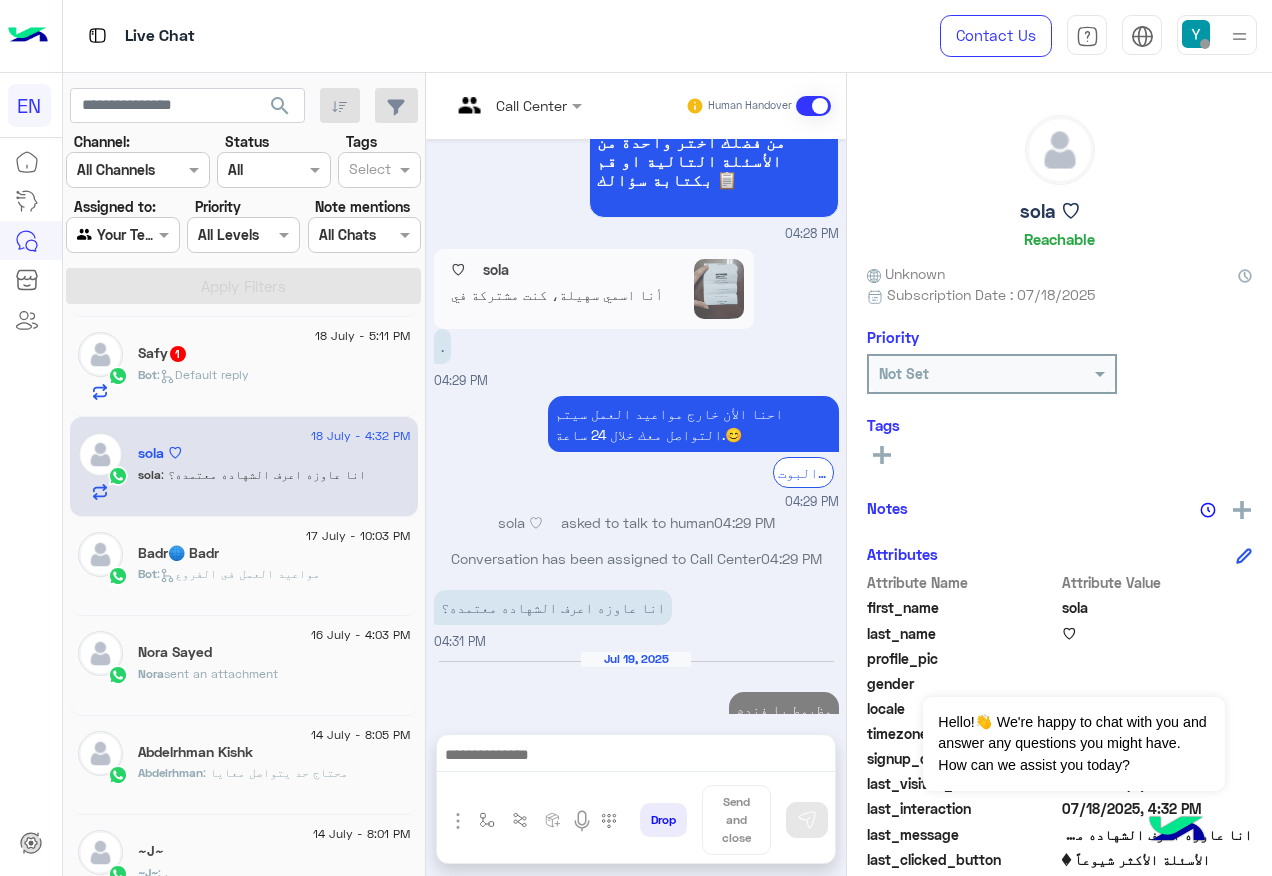 drag, startPoint x: 403, startPoint y: 664, endPoint x: 504, endPoint y: 627, distance: 107.563934 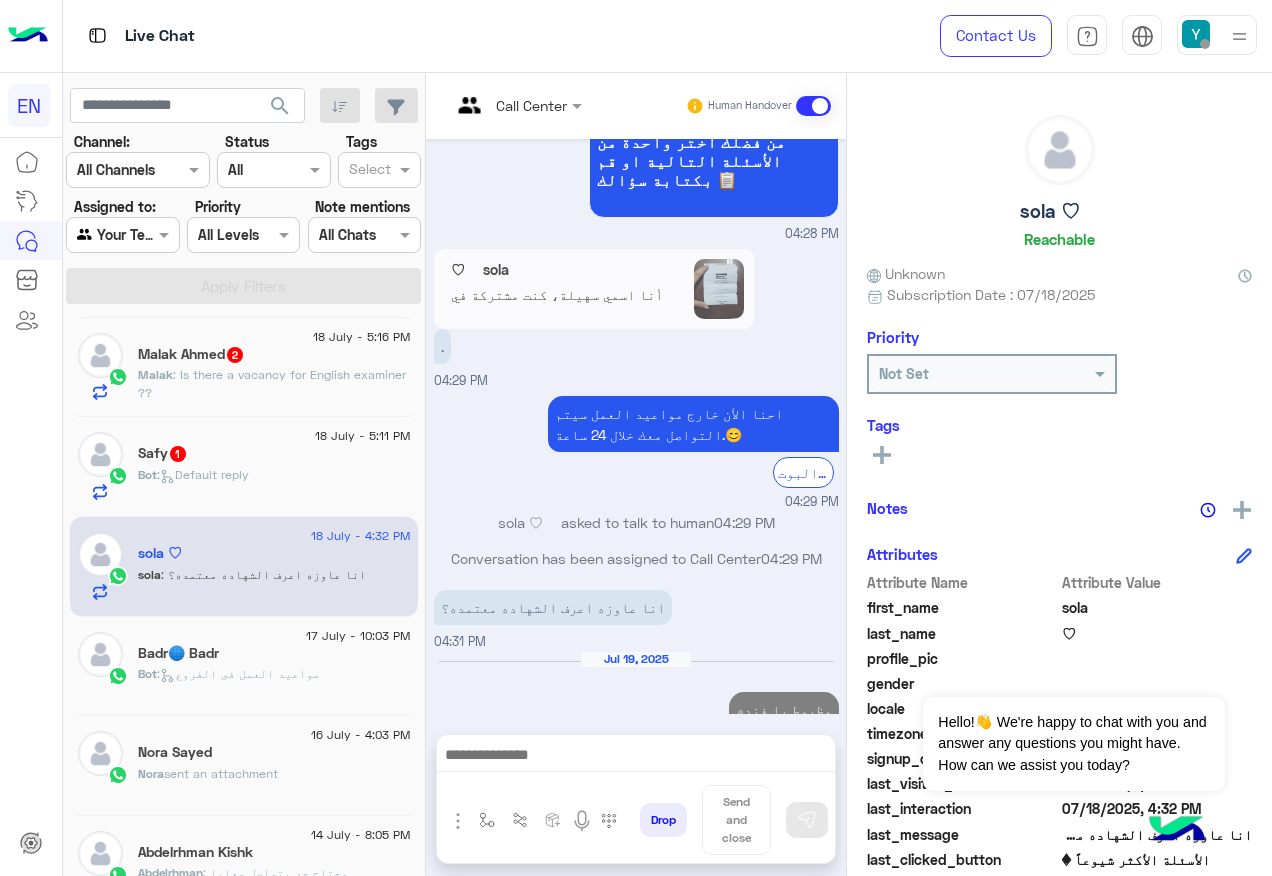 drag, startPoint x: -4, startPoint y: 700, endPoint x: 131, endPoint y: 717, distance: 136.06616 